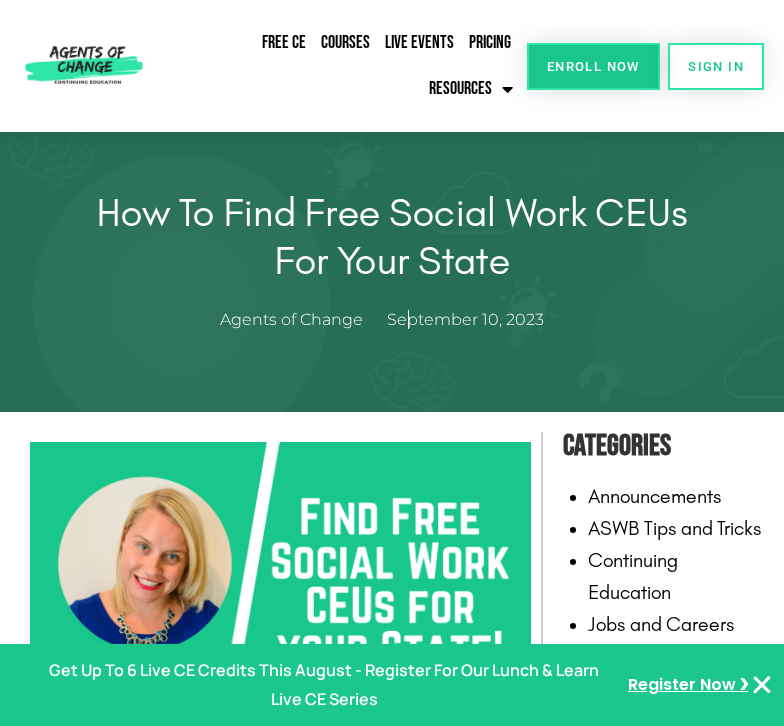 scroll, scrollTop: 600, scrollLeft: 0, axis: vertical 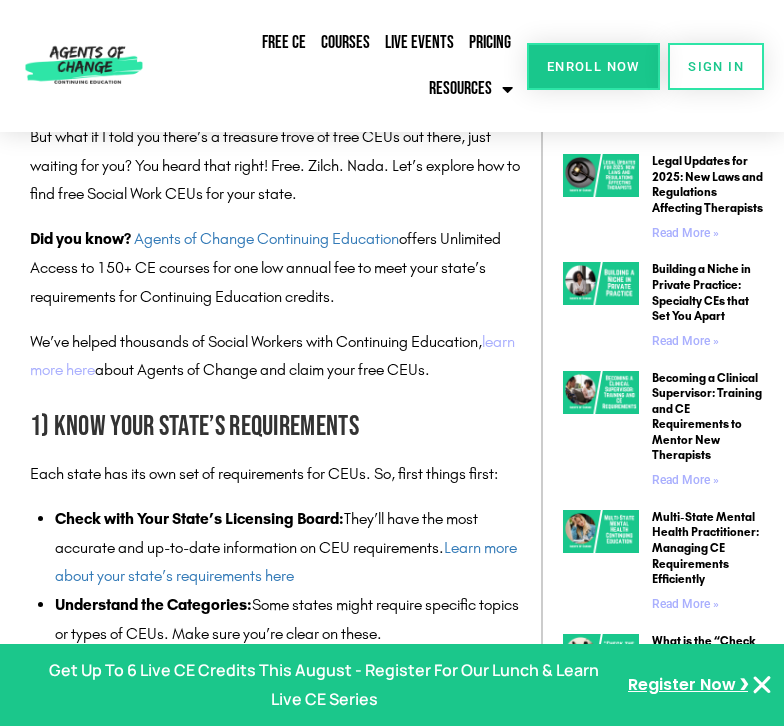 click on "learn more here" at bounding box center [272, 356] 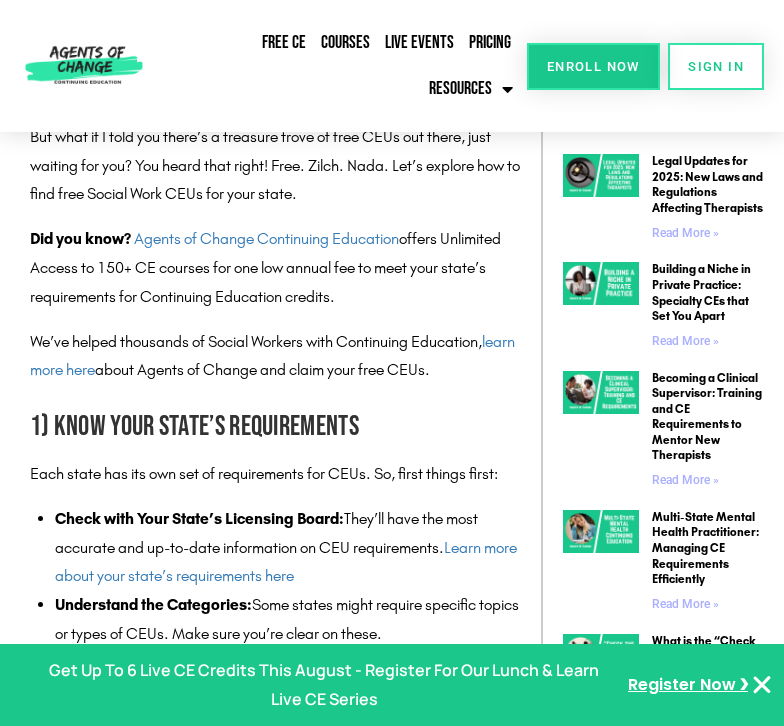 drag, startPoint x: 288, startPoint y: 218, endPoint x: 272, endPoint y: 225, distance: 17.464249 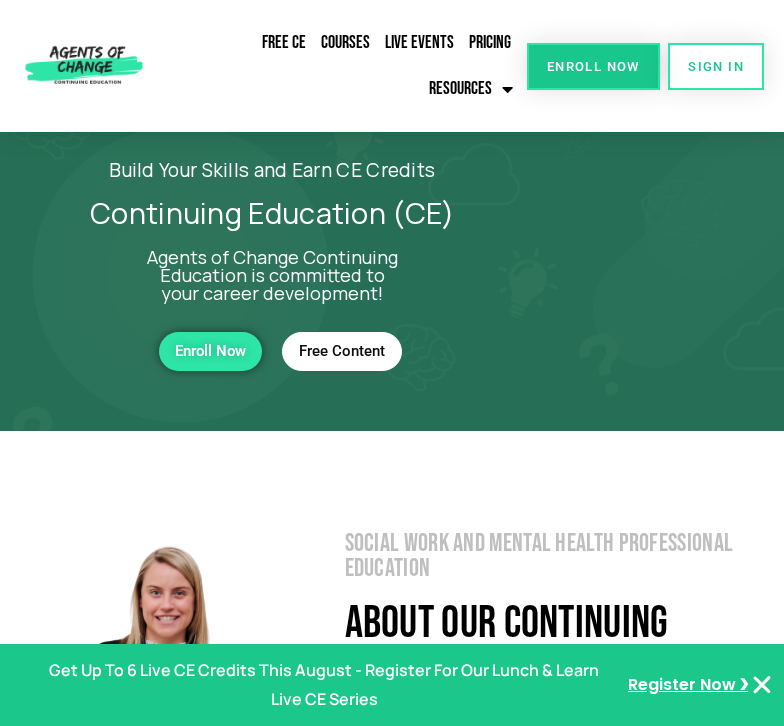 scroll, scrollTop: 0, scrollLeft: 0, axis: both 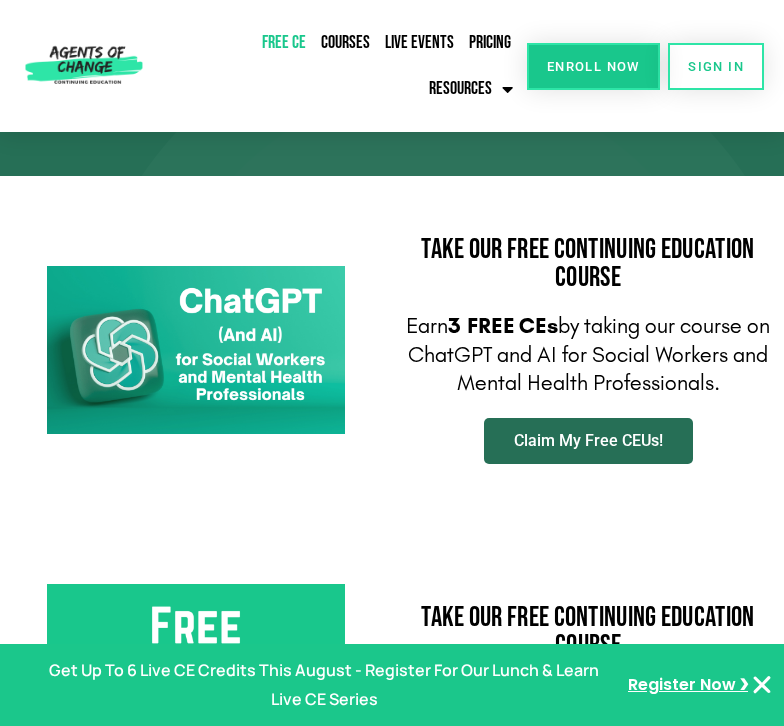 click on "Claim My Free CEUs!" at bounding box center (588, 441) 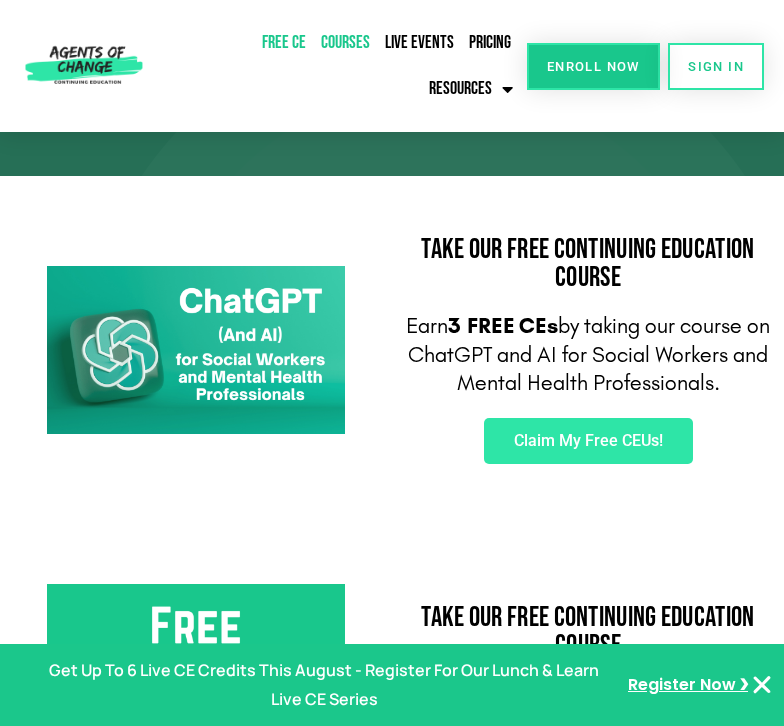 click on "Courses" 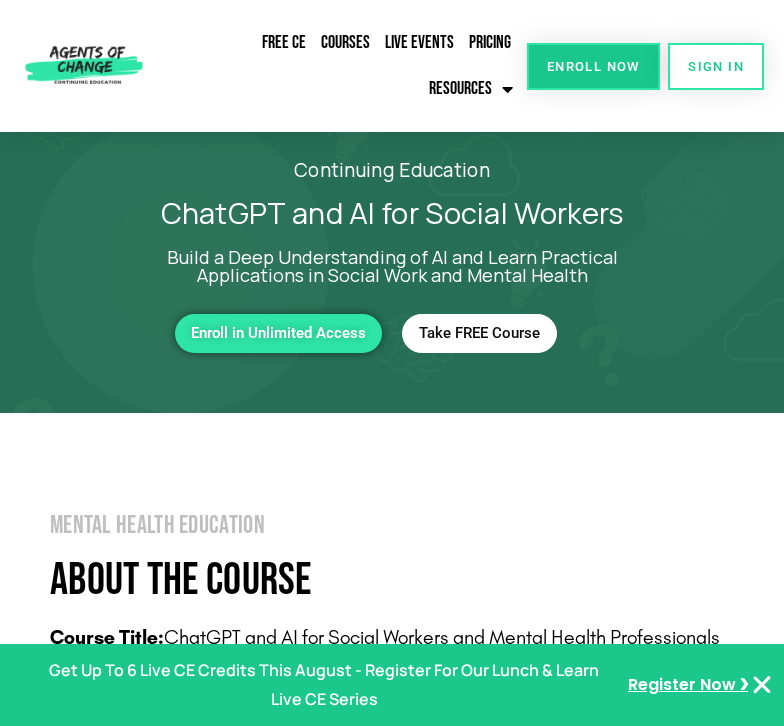 scroll, scrollTop: 0, scrollLeft: 0, axis: both 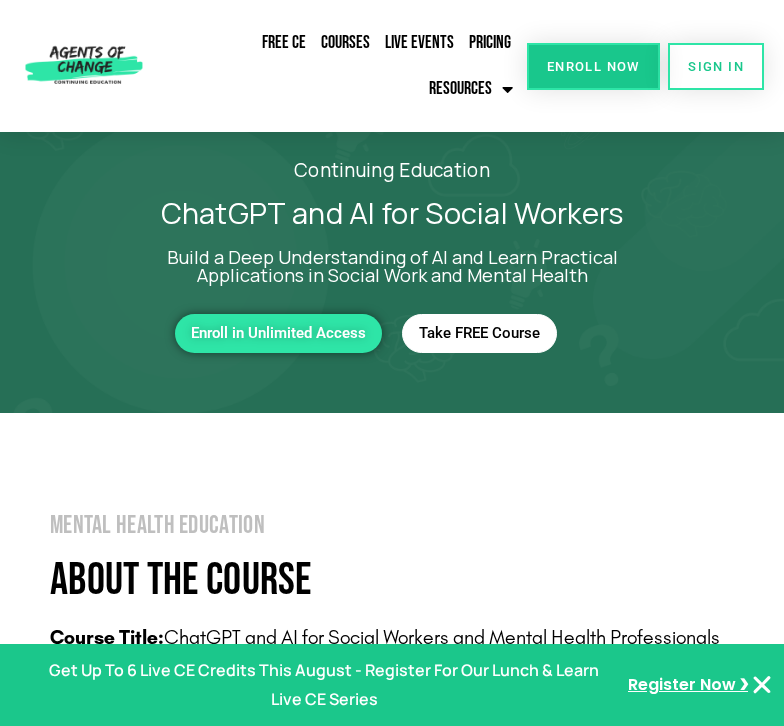 click on "Take FREE Course" at bounding box center (479, 333) 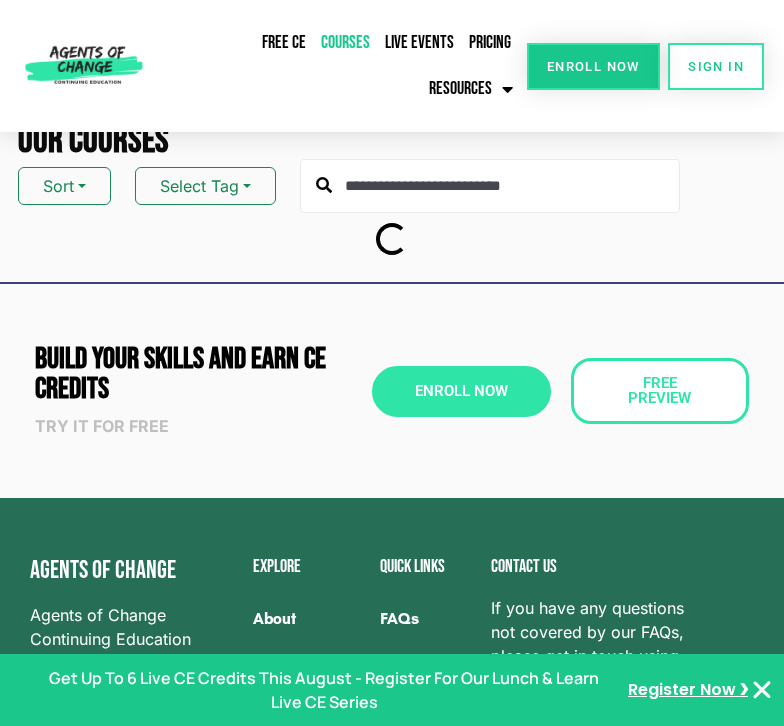 scroll, scrollTop: 300, scrollLeft: 0, axis: vertical 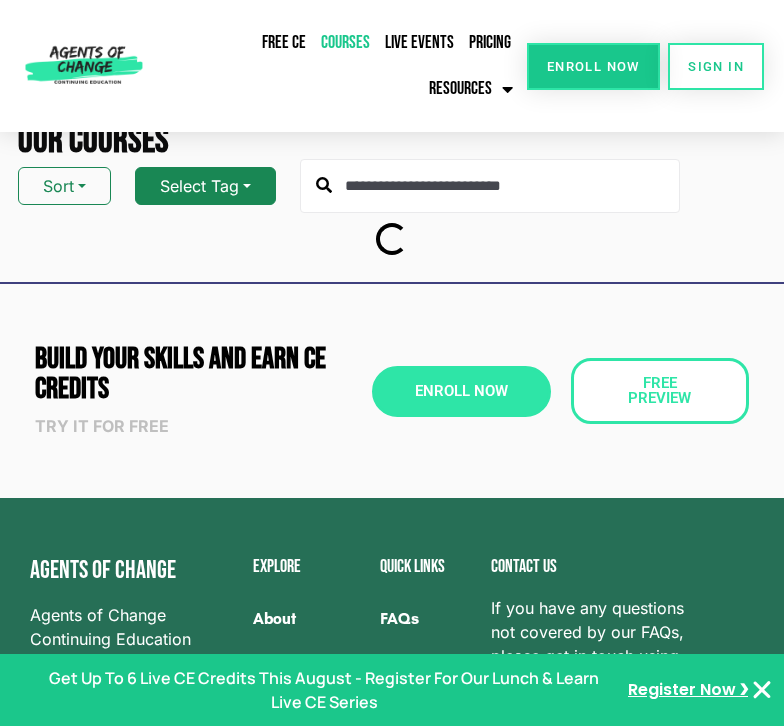 click on "Select Tag" at bounding box center [205, 186] 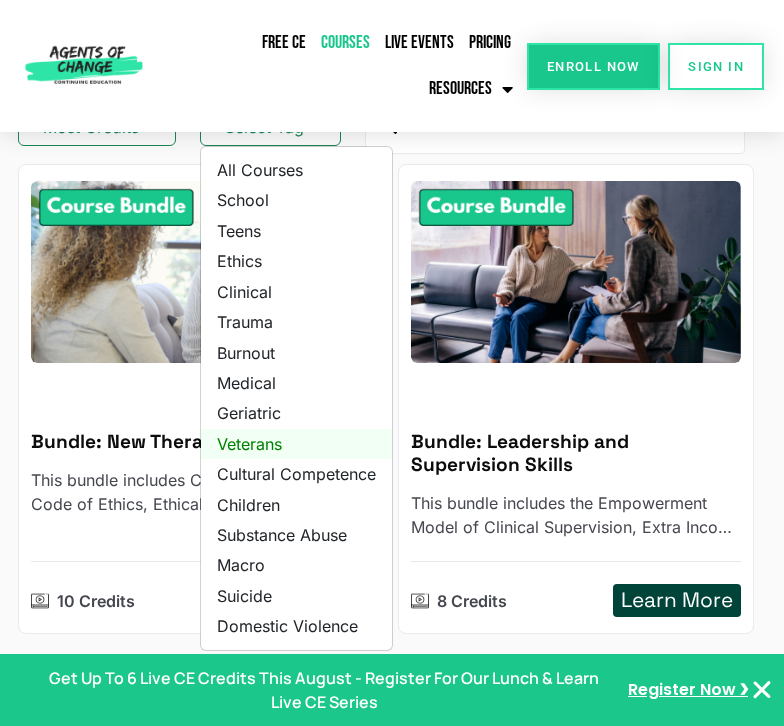 scroll, scrollTop: 0, scrollLeft: 0, axis: both 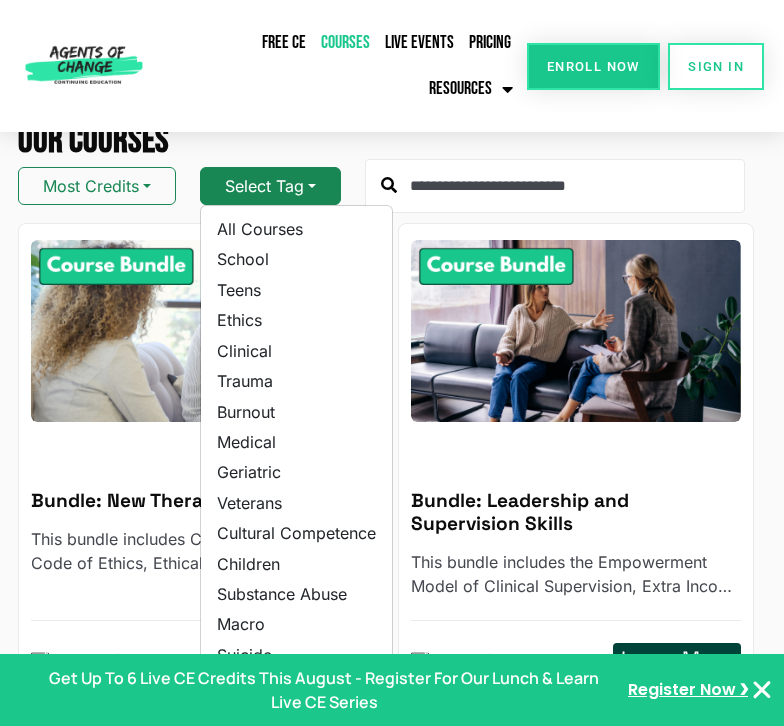 click on "Select Tag" at bounding box center (270, 186) 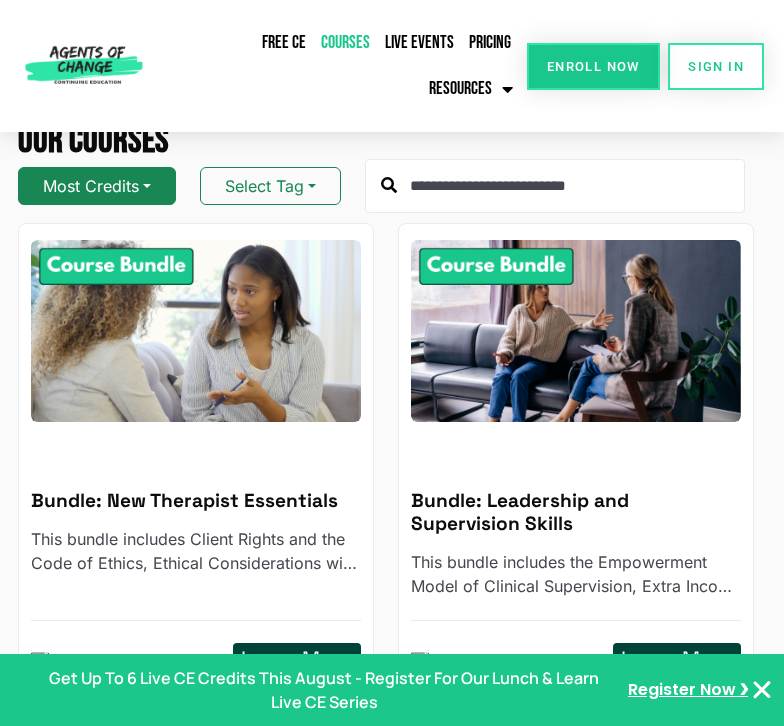 click on "Most Credits" at bounding box center [97, 186] 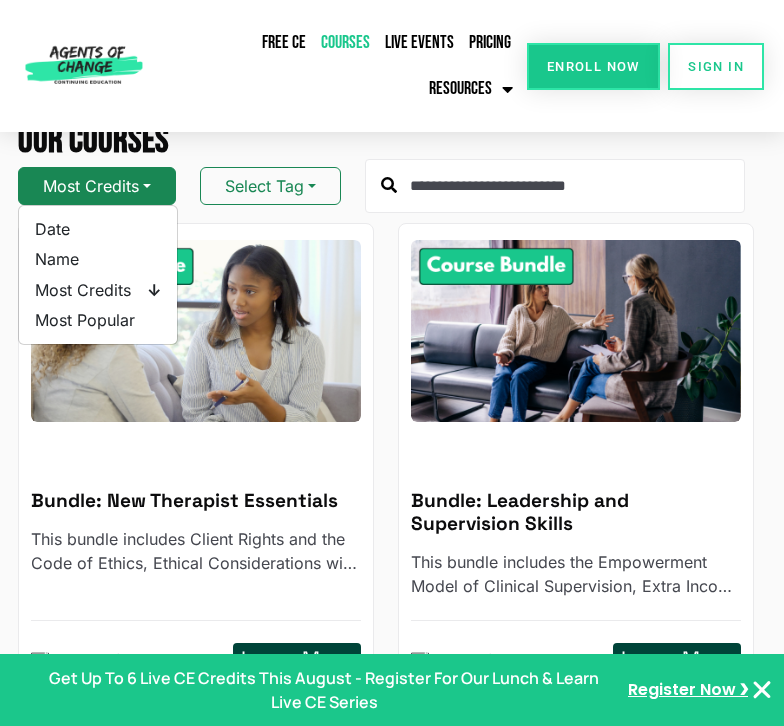 click on "Most Credits" at bounding box center (97, 186) 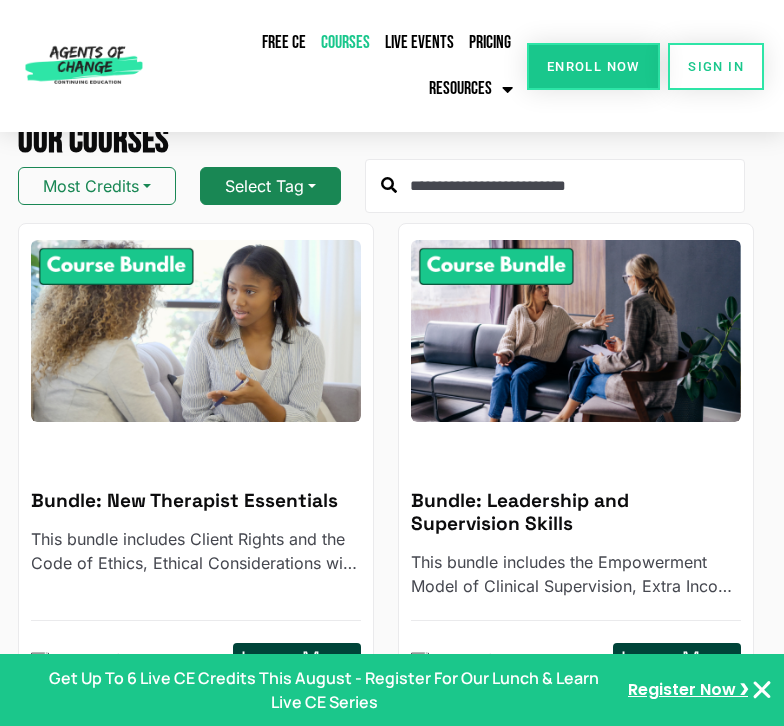 click on "Select Tag" at bounding box center [270, 186] 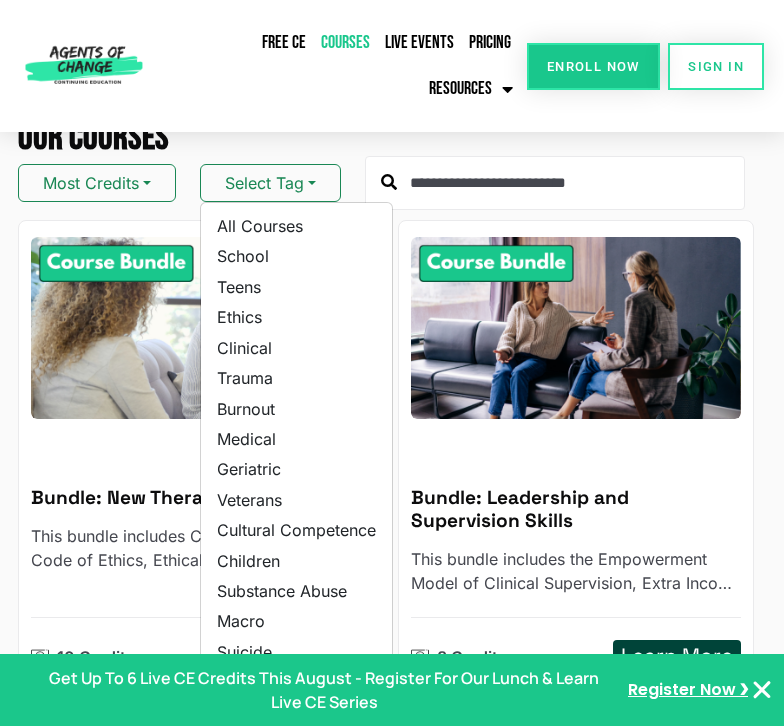 scroll, scrollTop: 0, scrollLeft: 0, axis: both 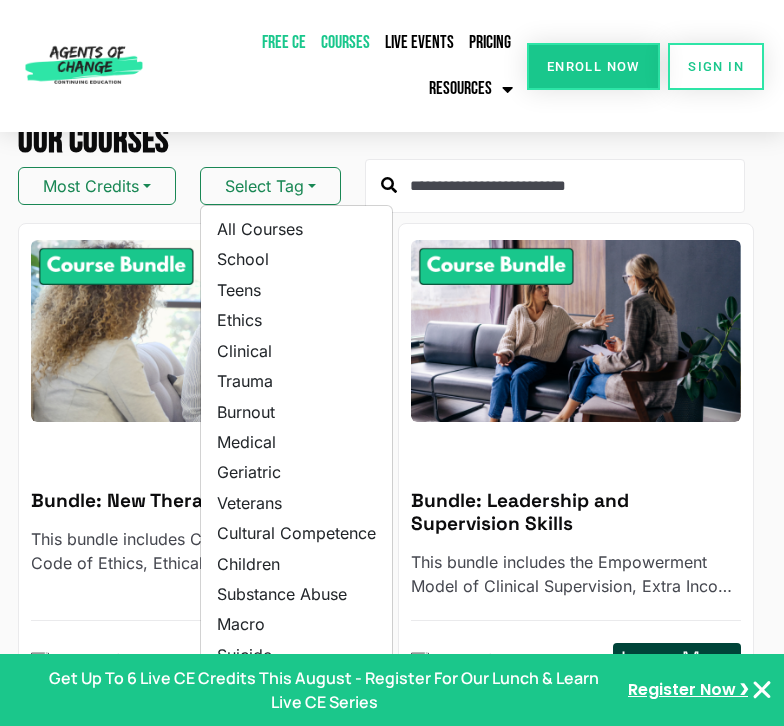 click on "Free CE" 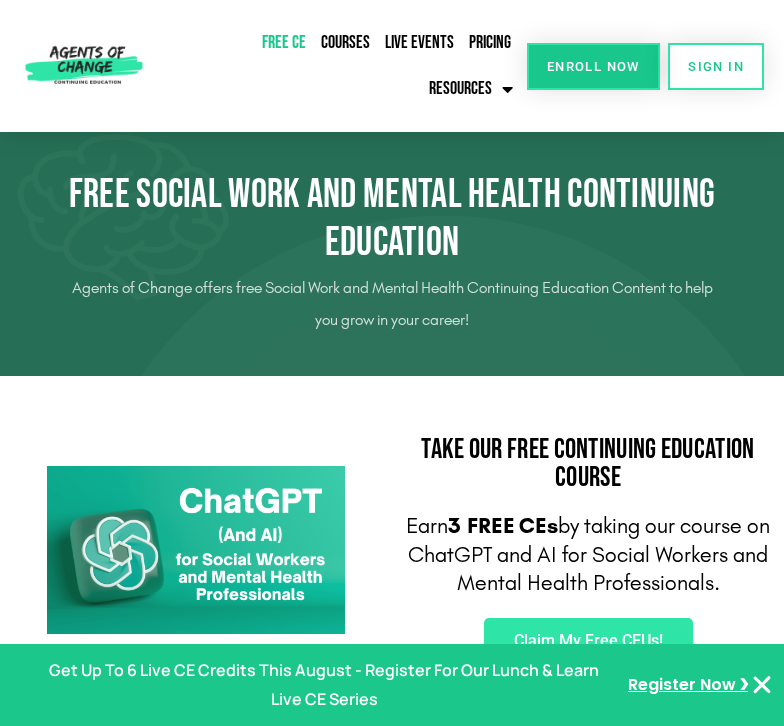 scroll, scrollTop: 127, scrollLeft: 0, axis: vertical 